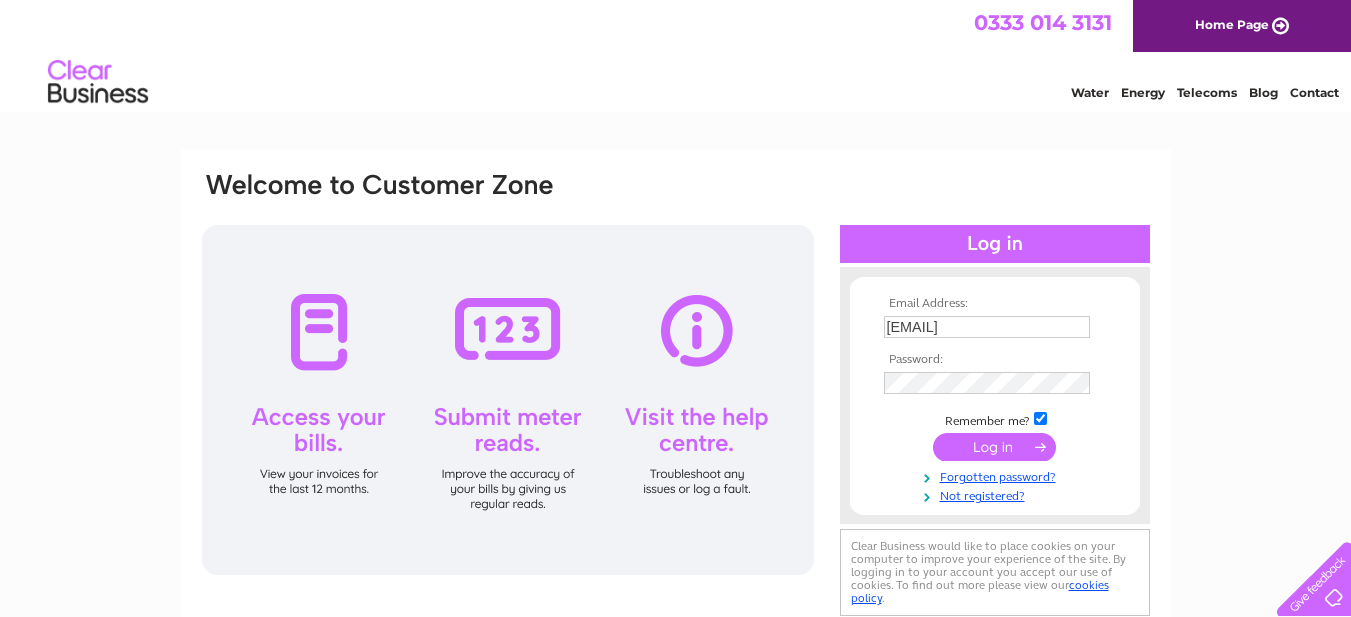 scroll, scrollTop: 0, scrollLeft: 0, axis: both 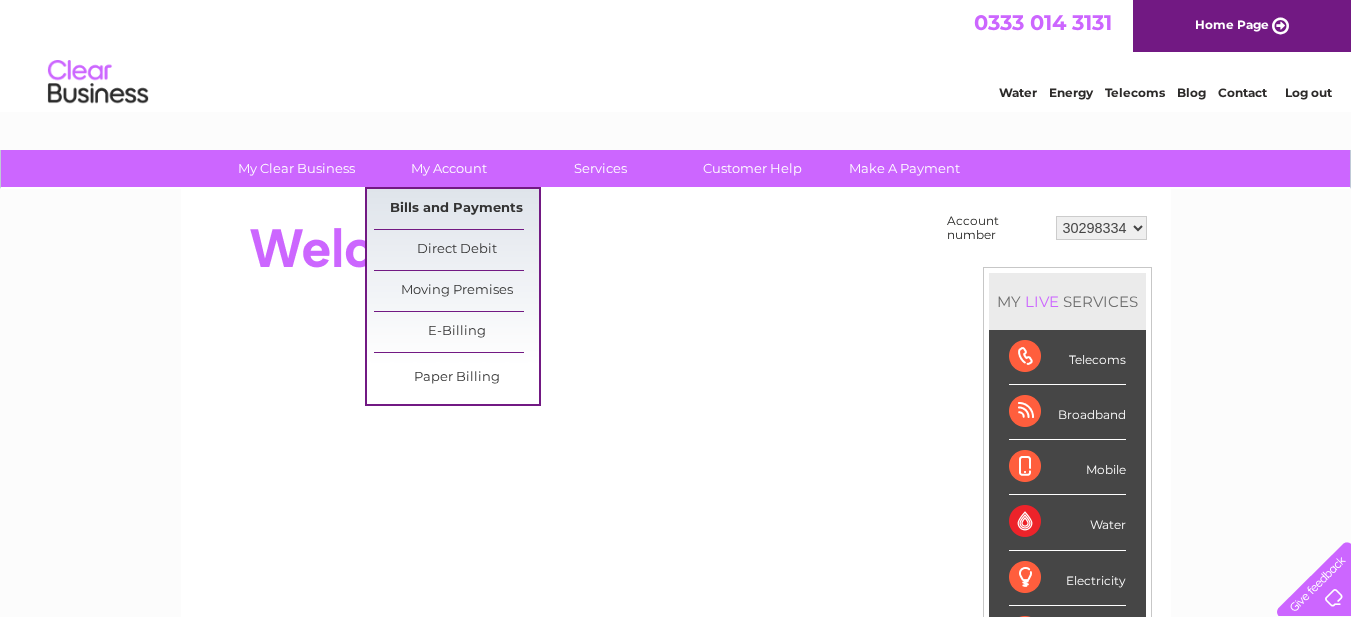 click on "Bills and Payments" at bounding box center (456, 209) 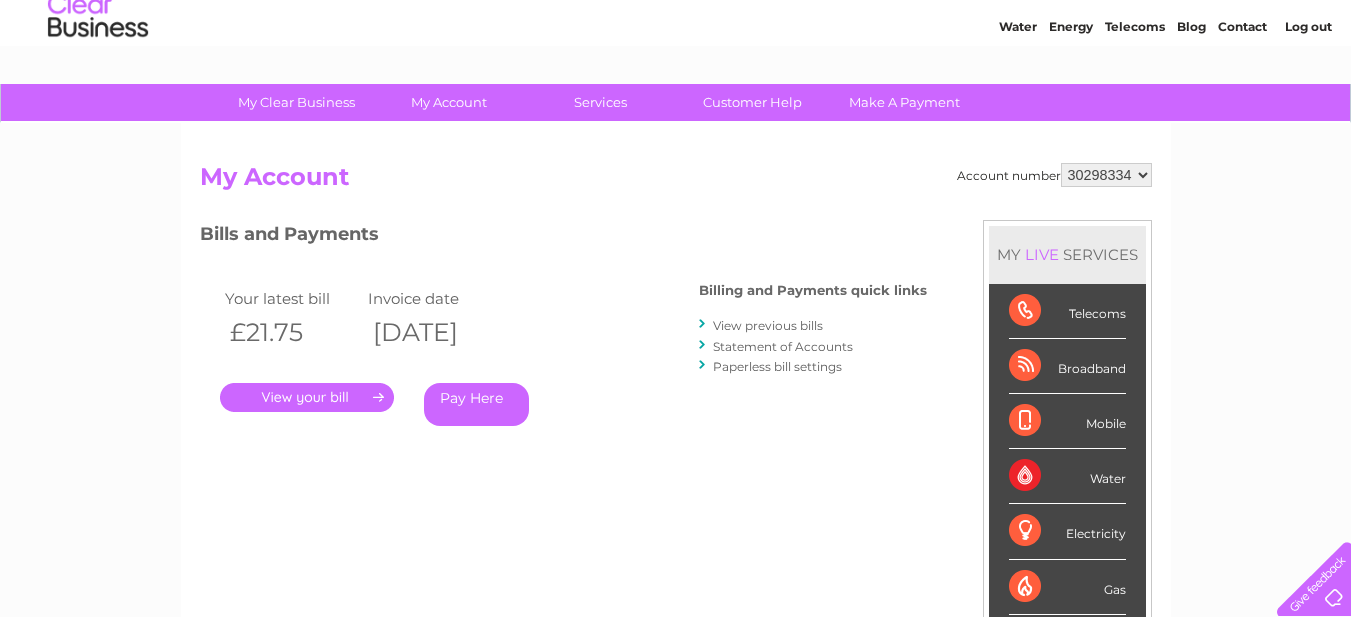 scroll, scrollTop: 200, scrollLeft: 0, axis: vertical 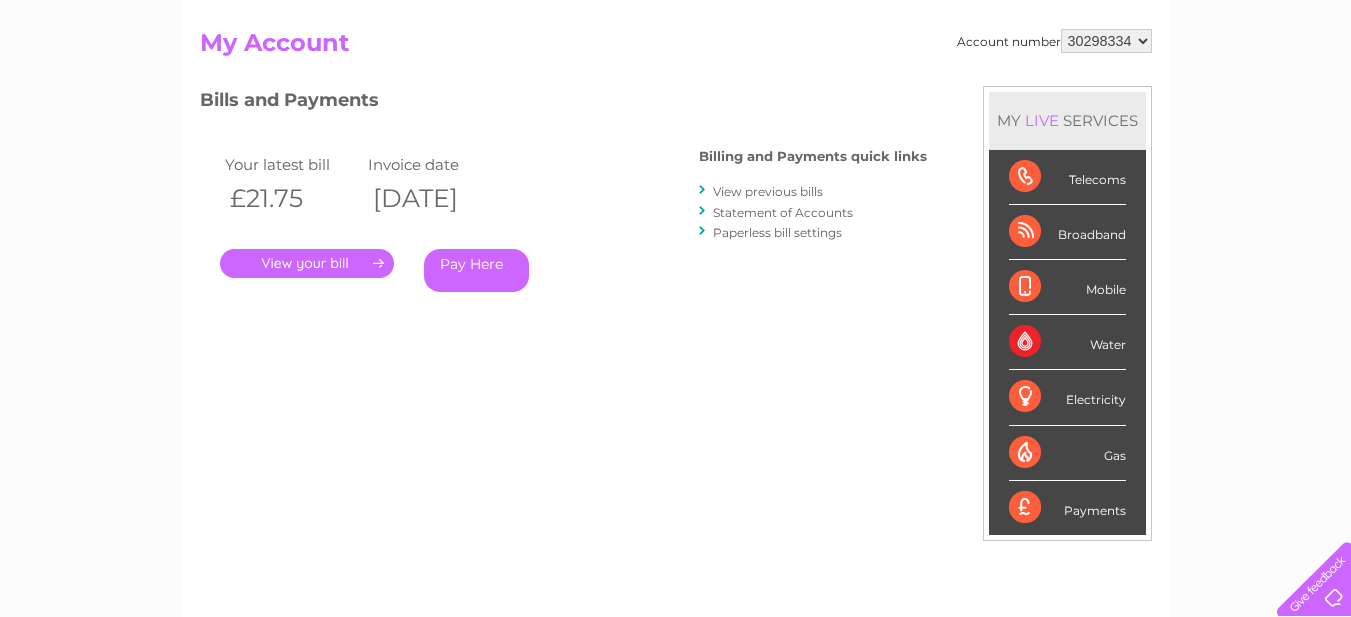 click on "." at bounding box center [307, 263] 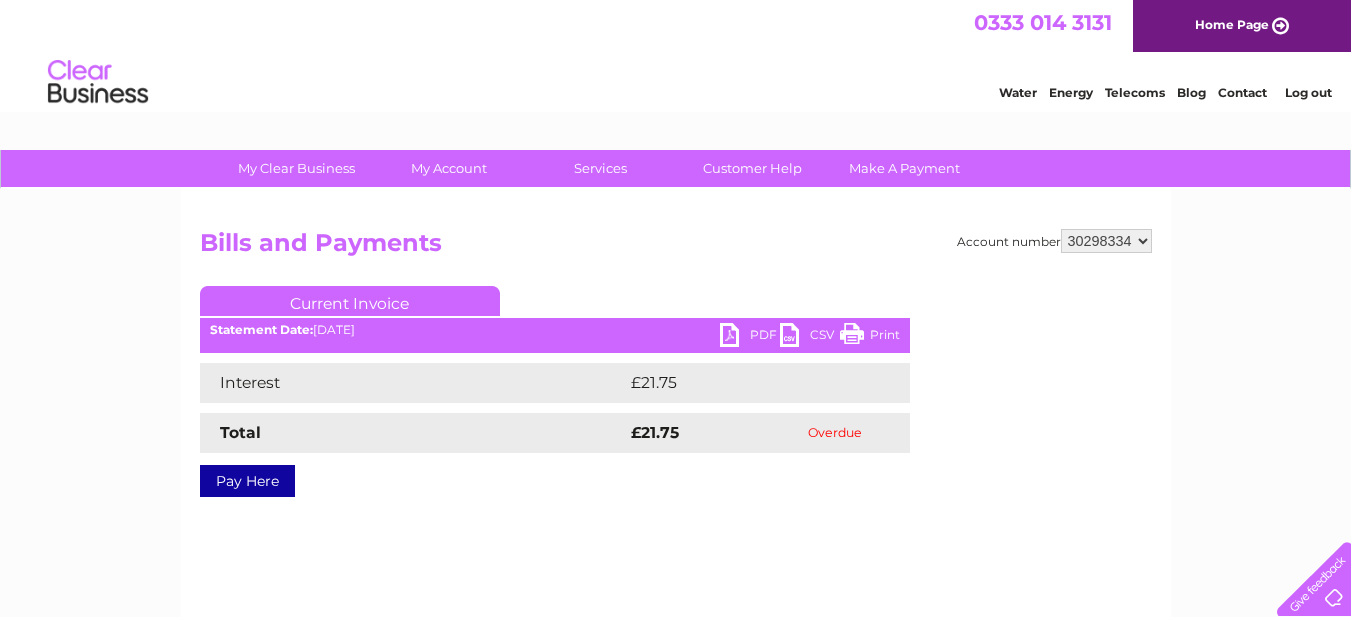 scroll, scrollTop: 0, scrollLeft: 0, axis: both 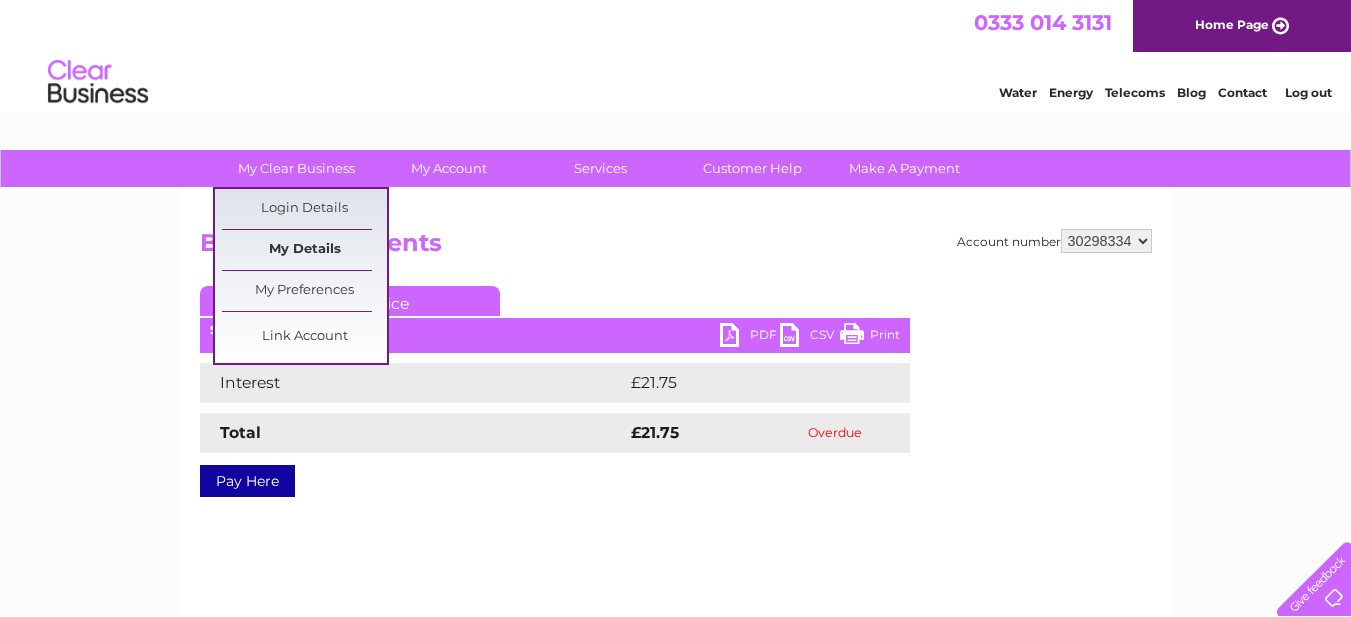 click on "My Details" at bounding box center (304, 250) 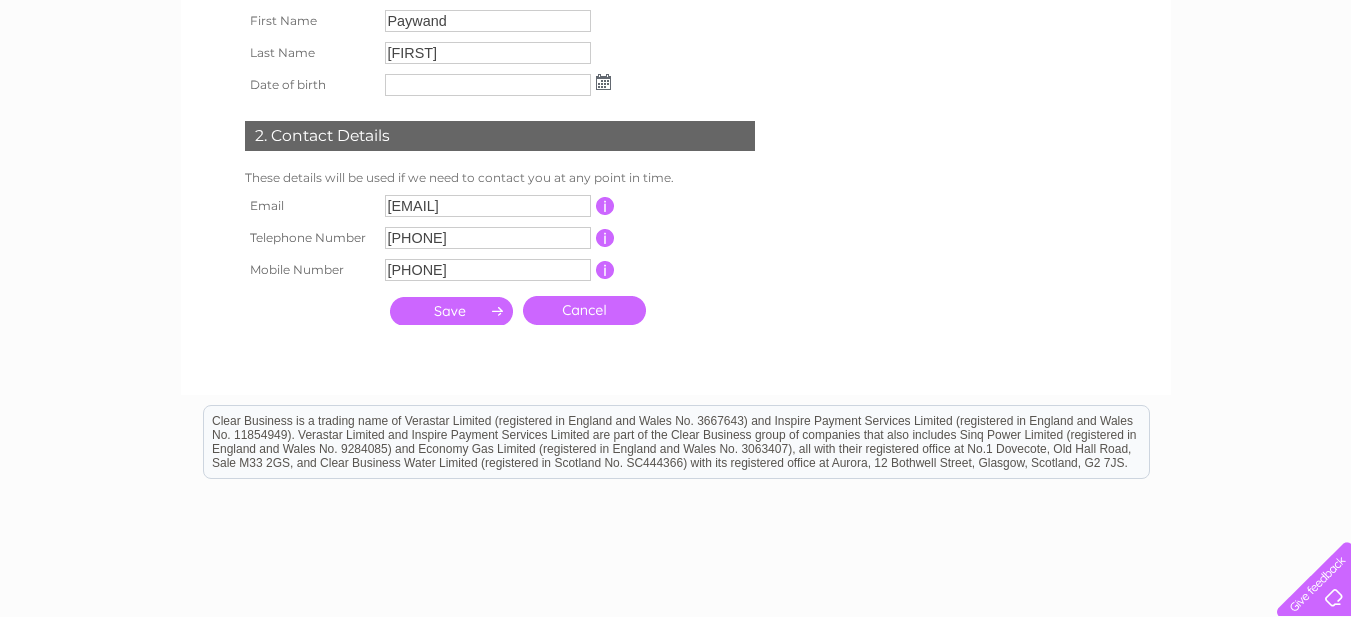 scroll, scrollTop: 0, scrollLeft: 0, axis: both 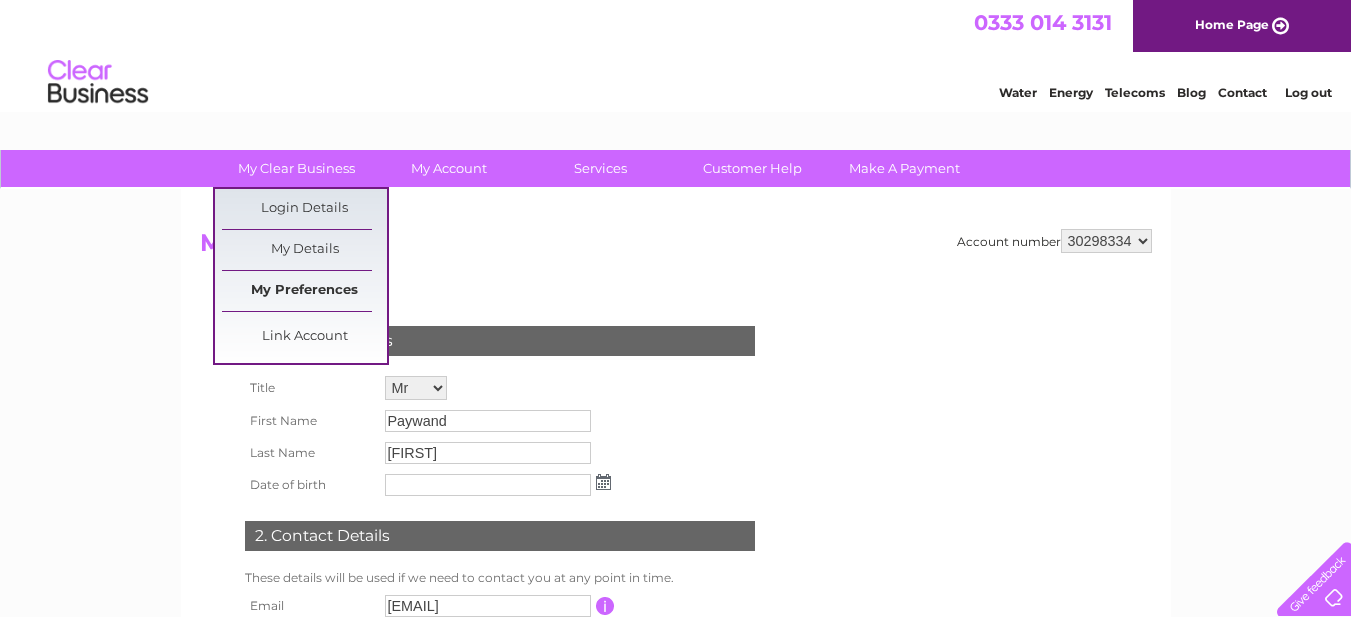 click on "My Preferences" at bounding box center (304, 291) 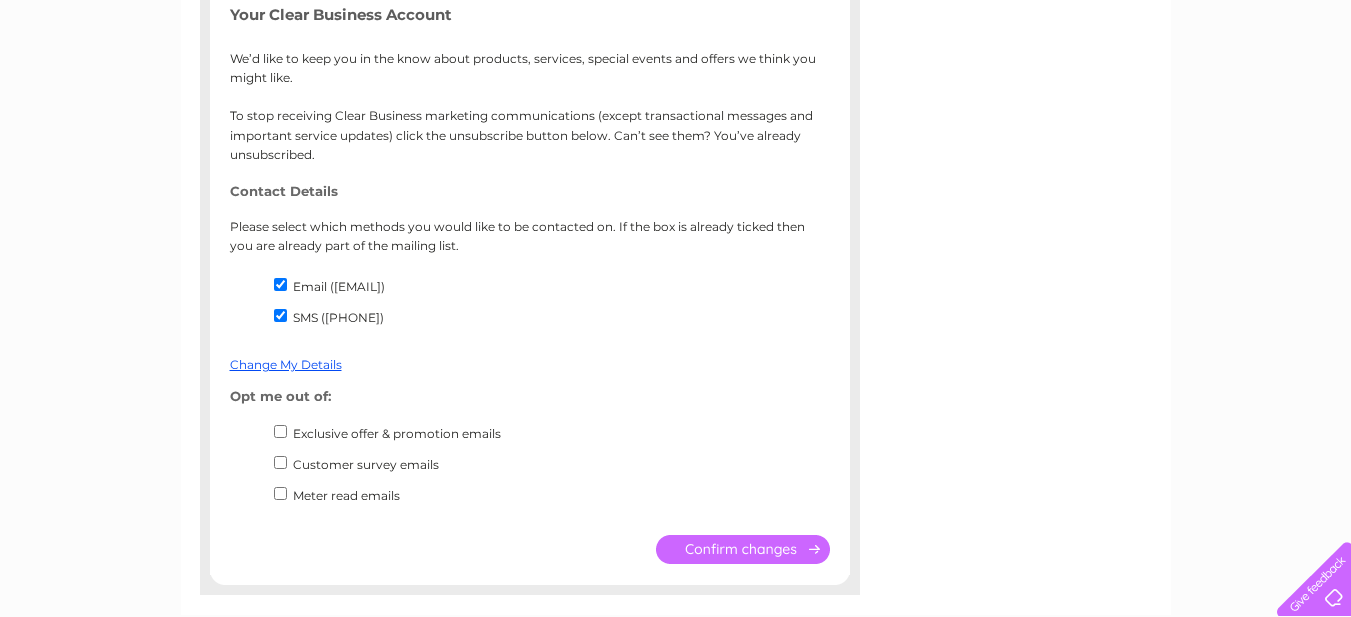 scroll, scrollTop: 400, scrollLeft: 0, axis: vertical 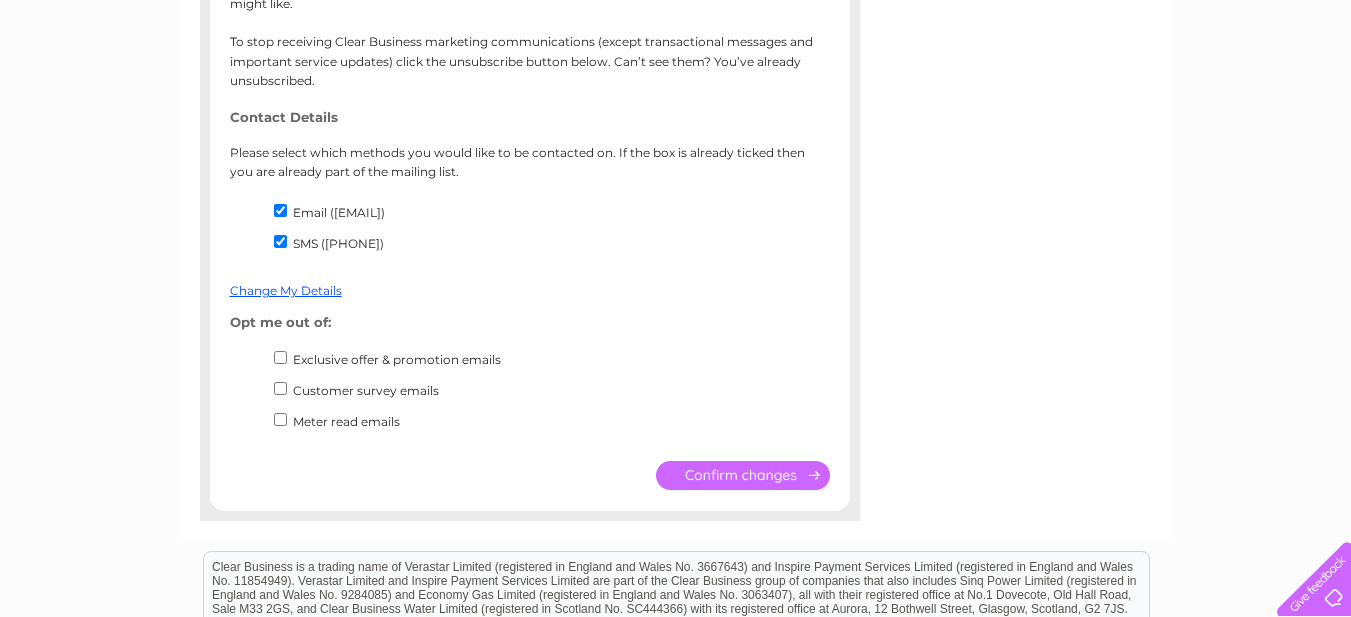 click on "SMS ([PHONE])" at bounding box center (280, 241) 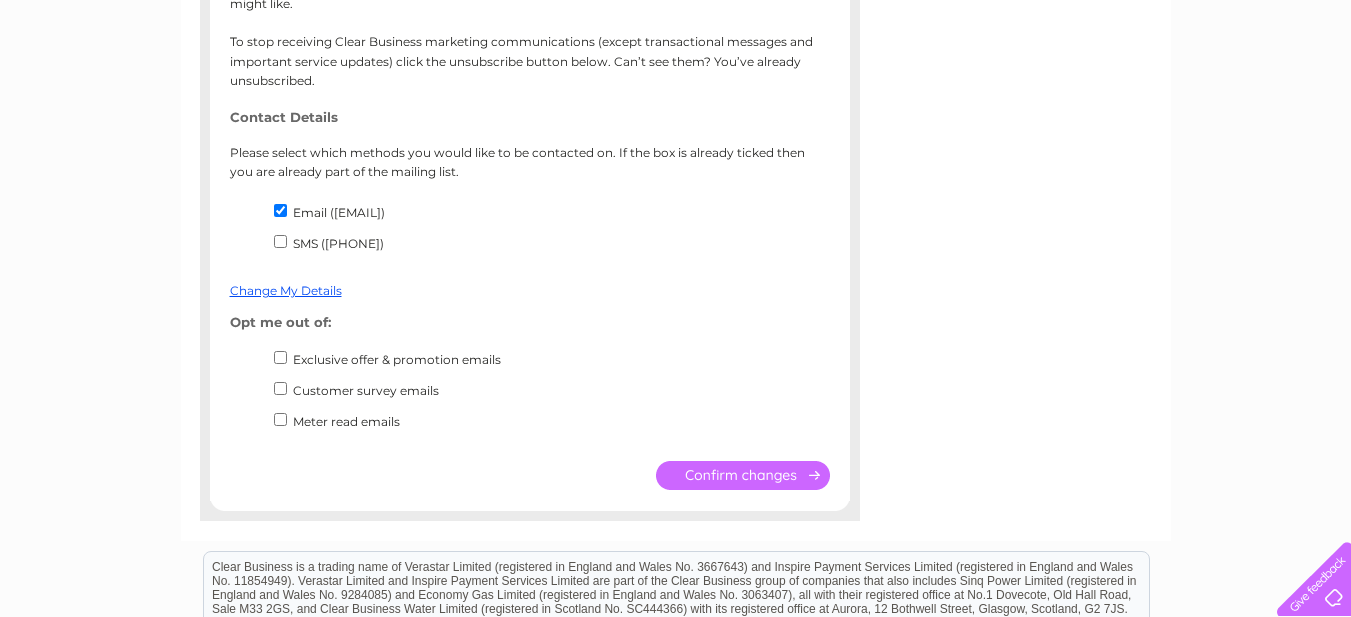 click at bounding box center [743, 475] 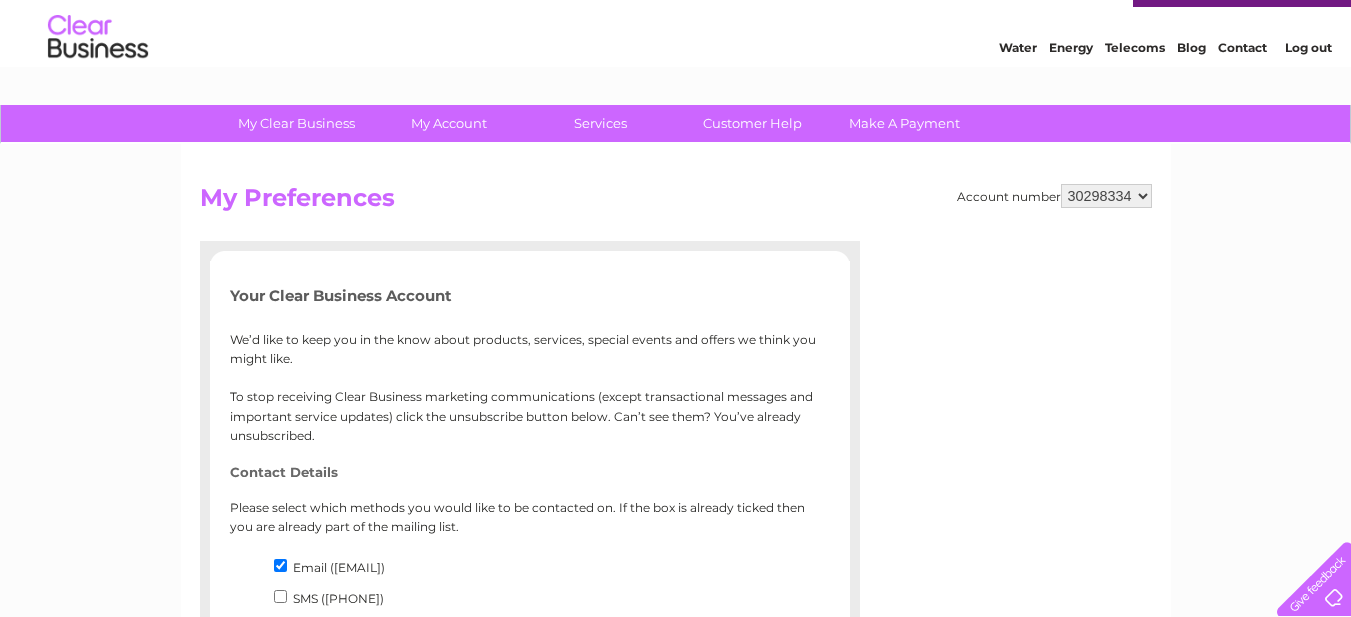 scroll, scrollTop: 0, scrollLeft: 0, axis: both 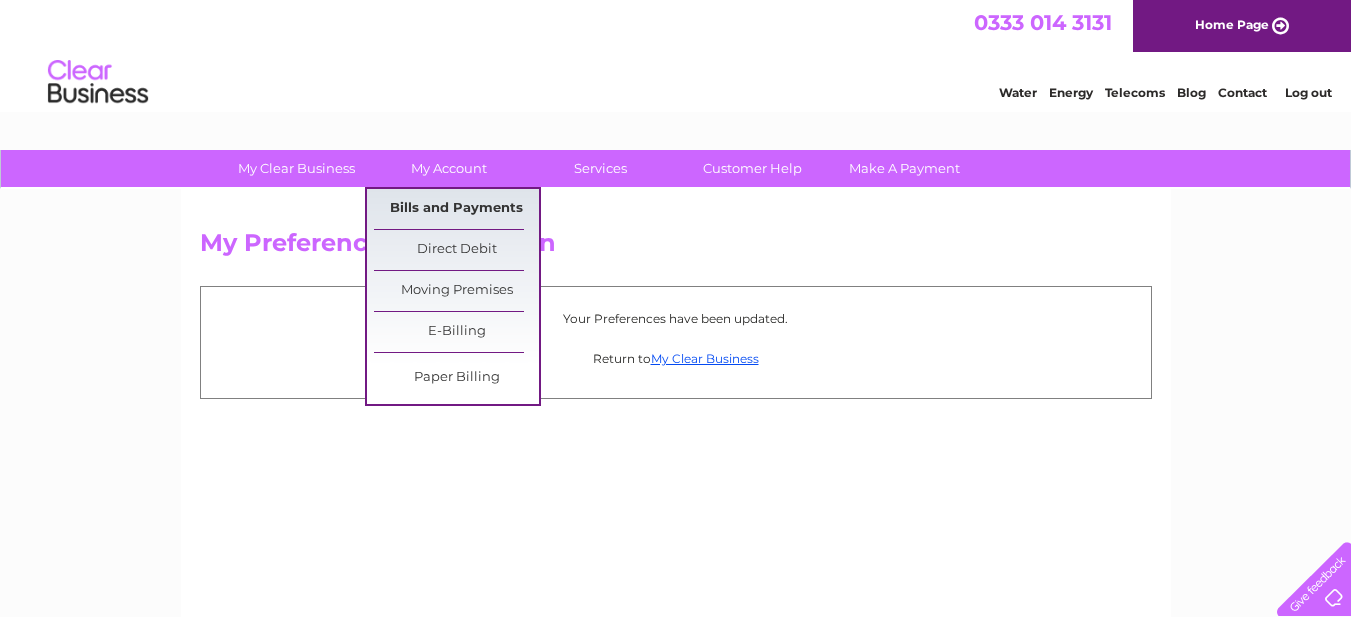 click on "Bills and Payments" at bounding box center [456, 209] 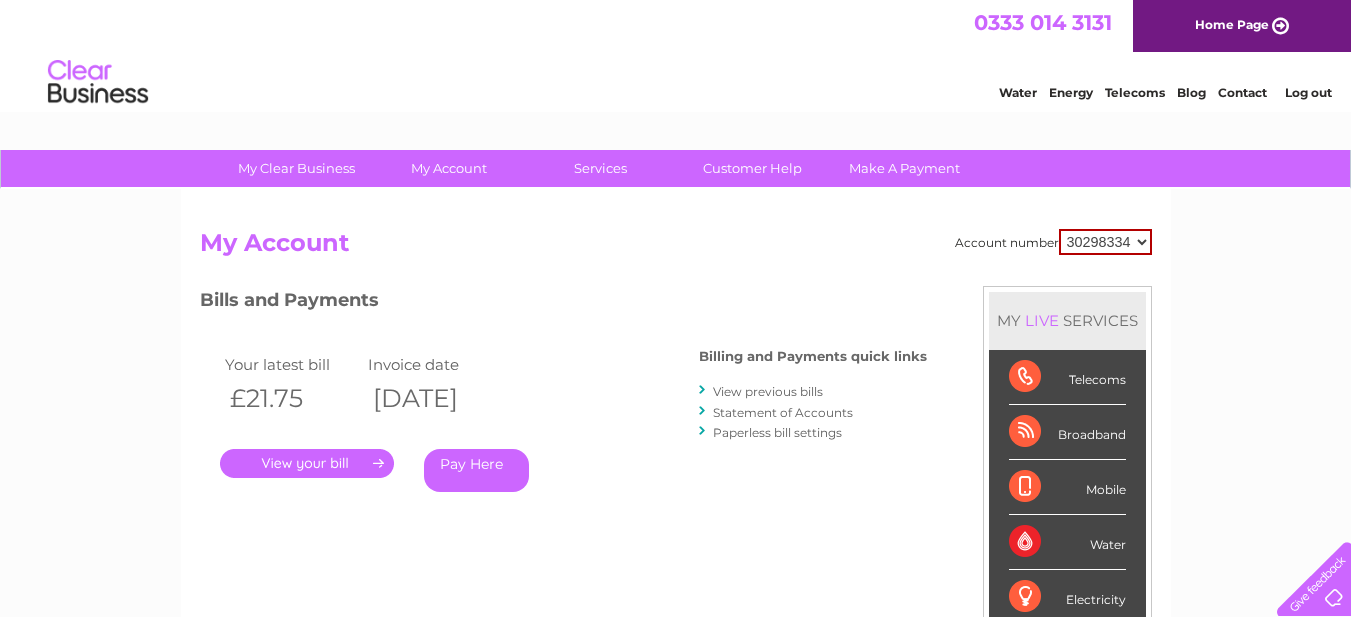 scroll, scrollTop: 0, scrollLeft: 0, axis: both 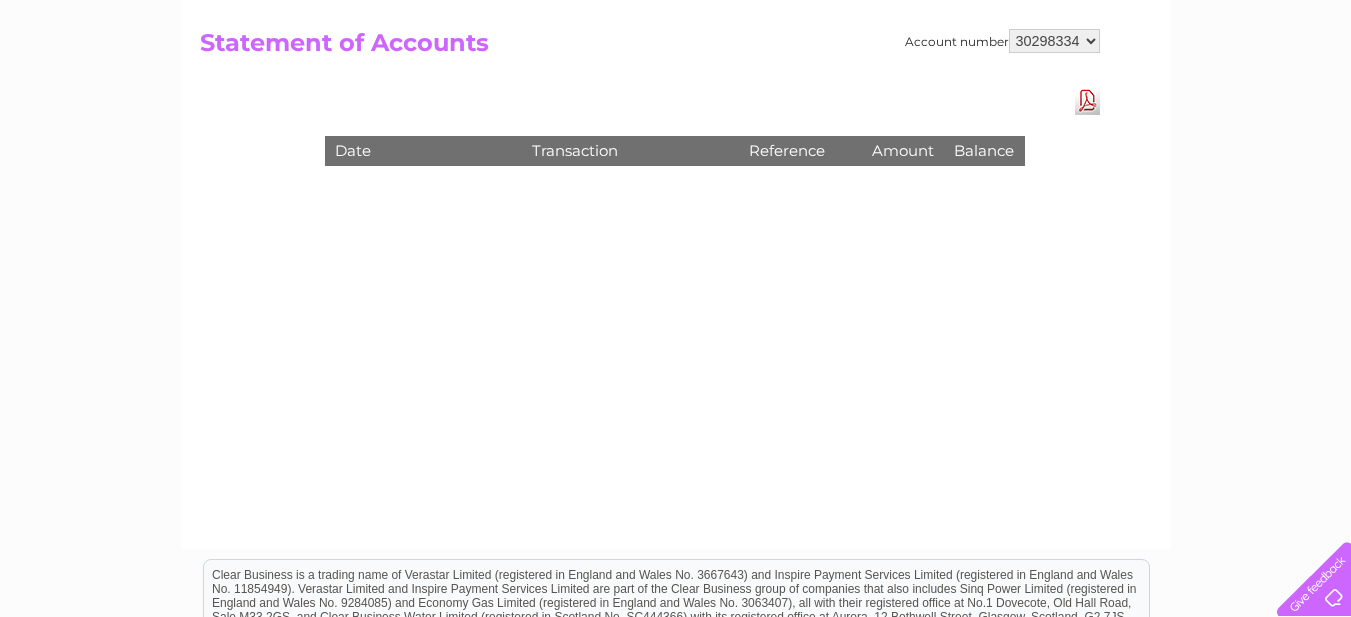 click on "30298334" at bounding box center (1054, 41) 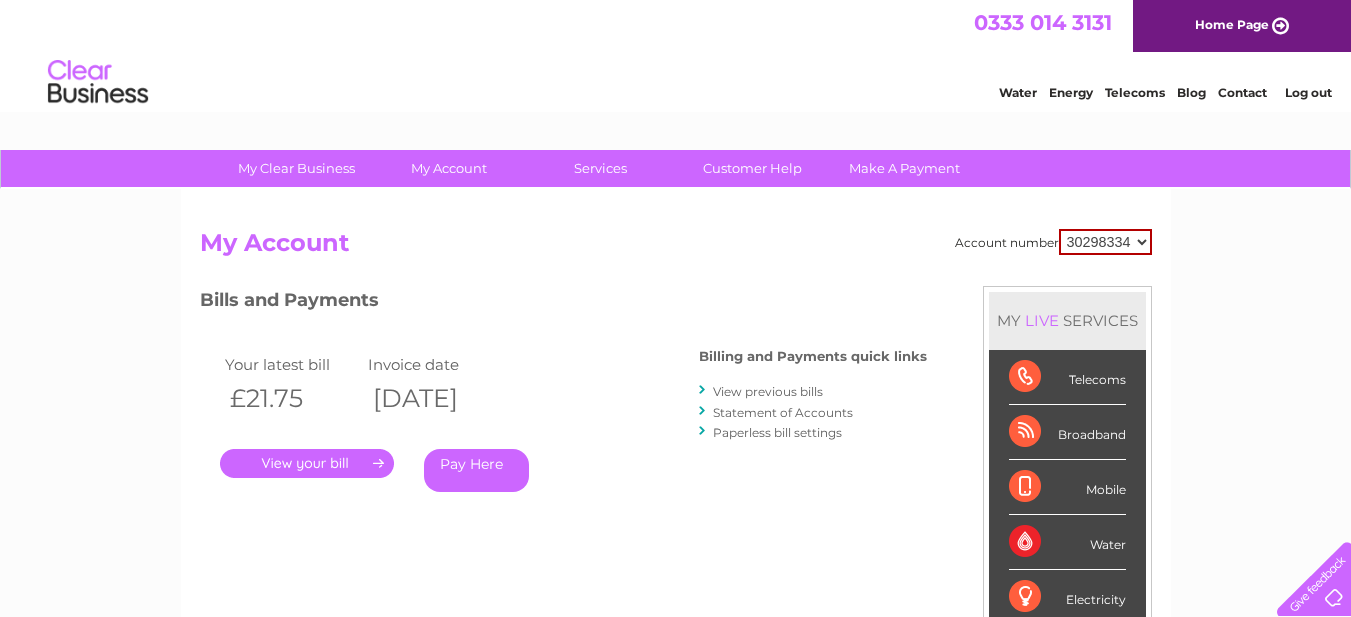 scroll, scrollTop: 0, scrollLeft: 0, axis: both 